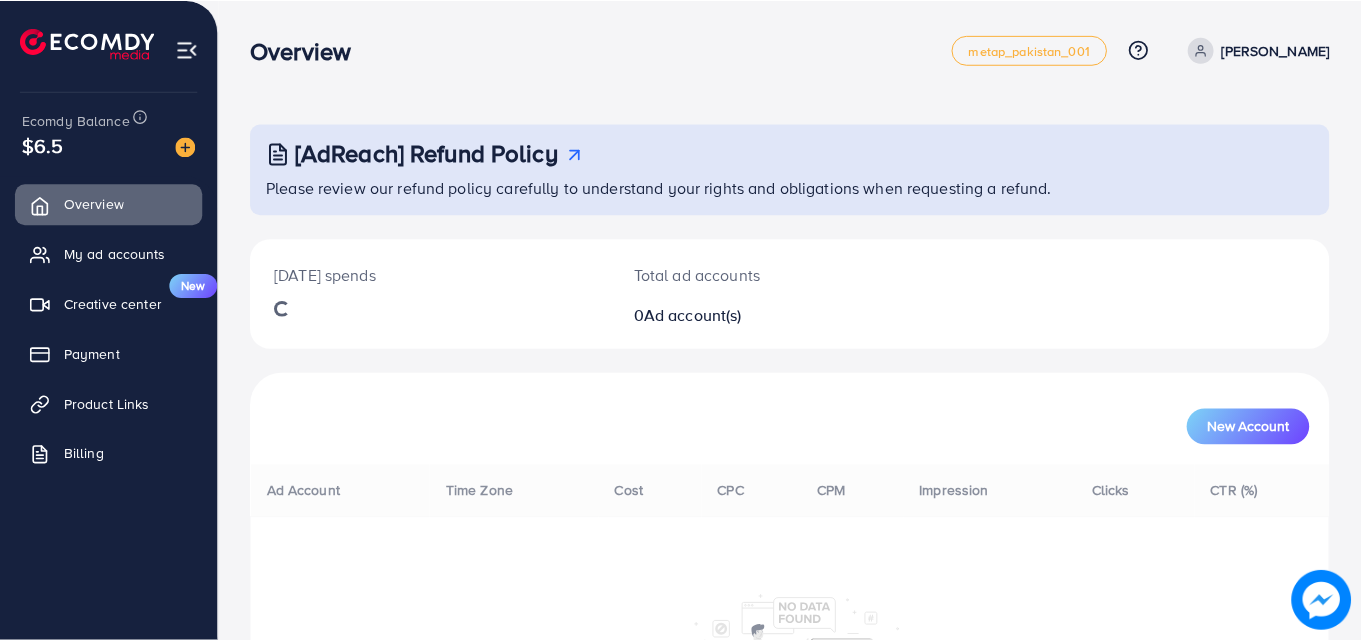 scroll, scrollTop: 0, scrollLeft: 0, axis: both 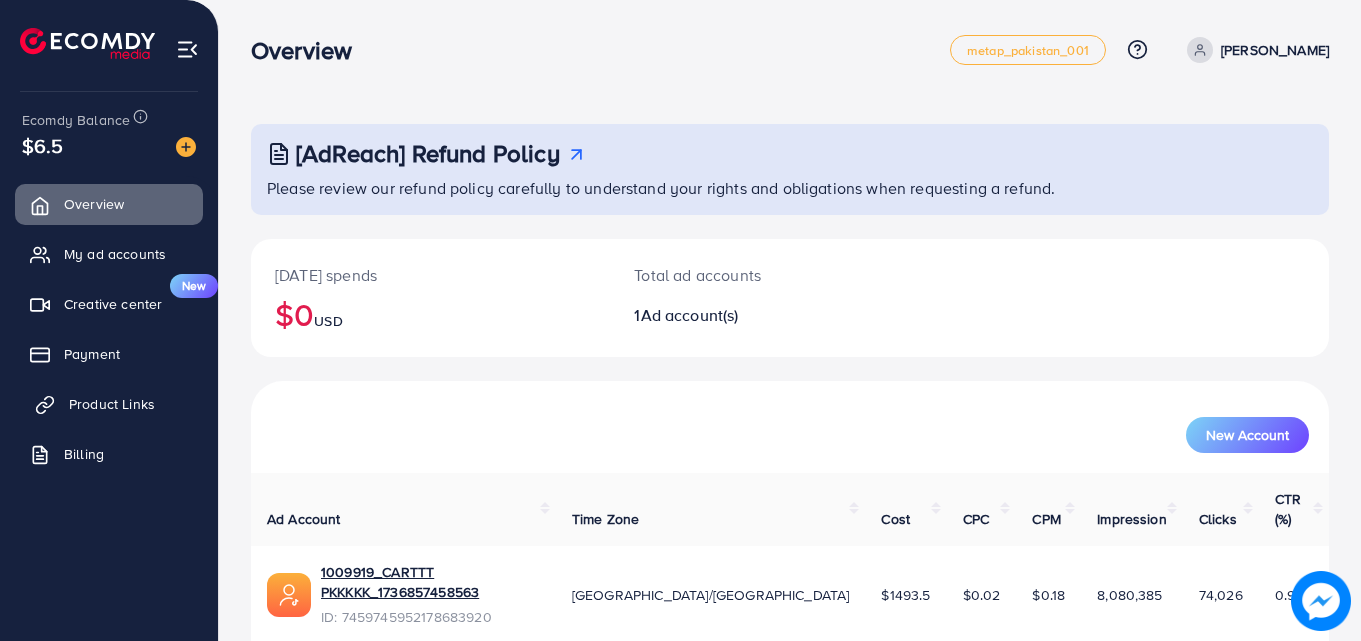 click on "Product Links" at bounding box center [112, 404] 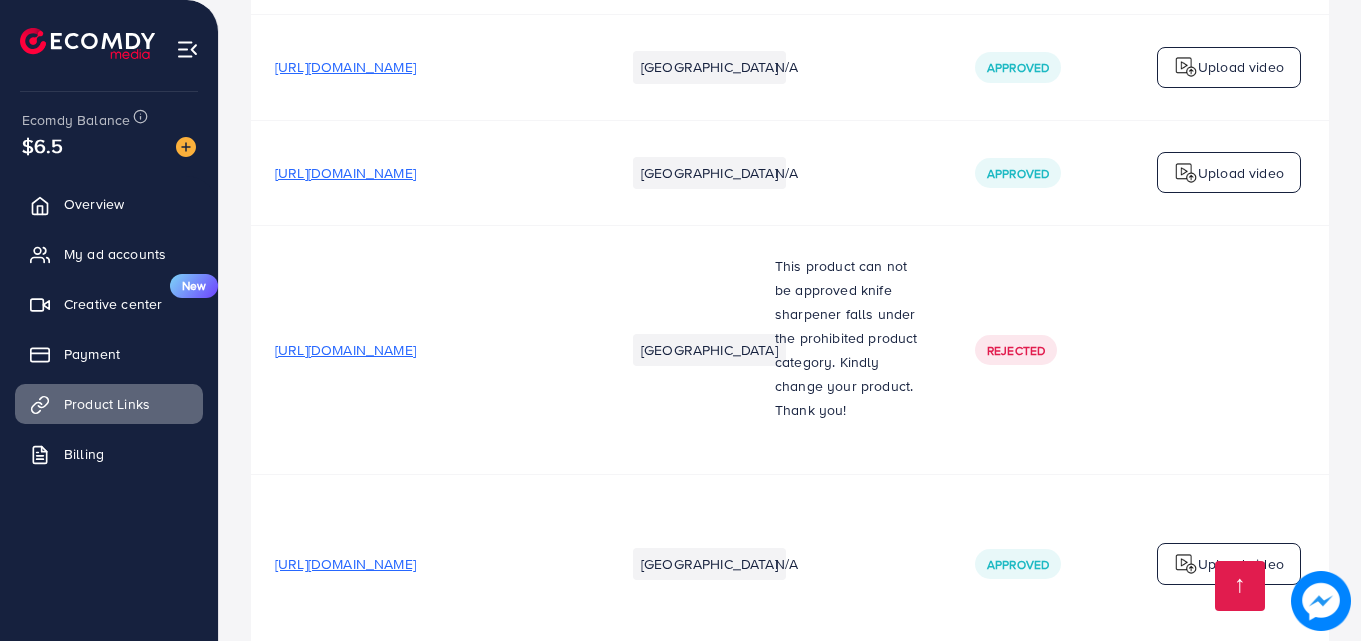 scroll, scrollTop: 4807, scrollLeft: 0, axis: vertical 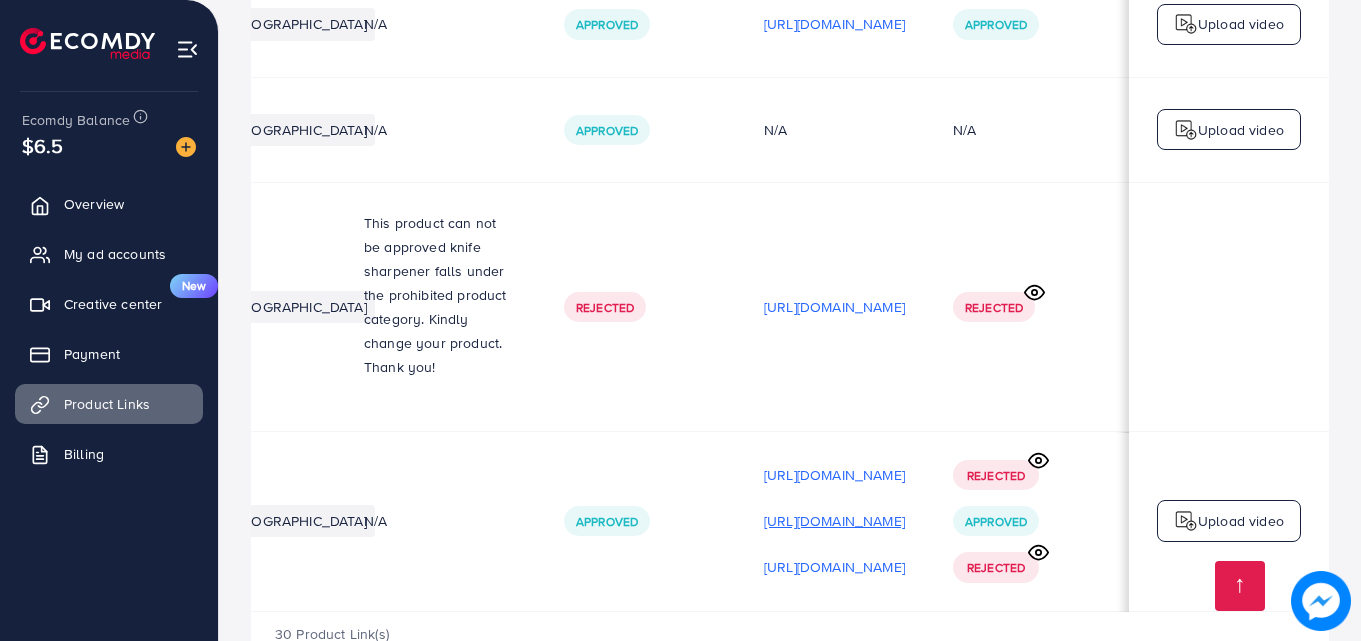 click on "[URL][DOMAIN_NAME]" at bounding box center [834, 521] 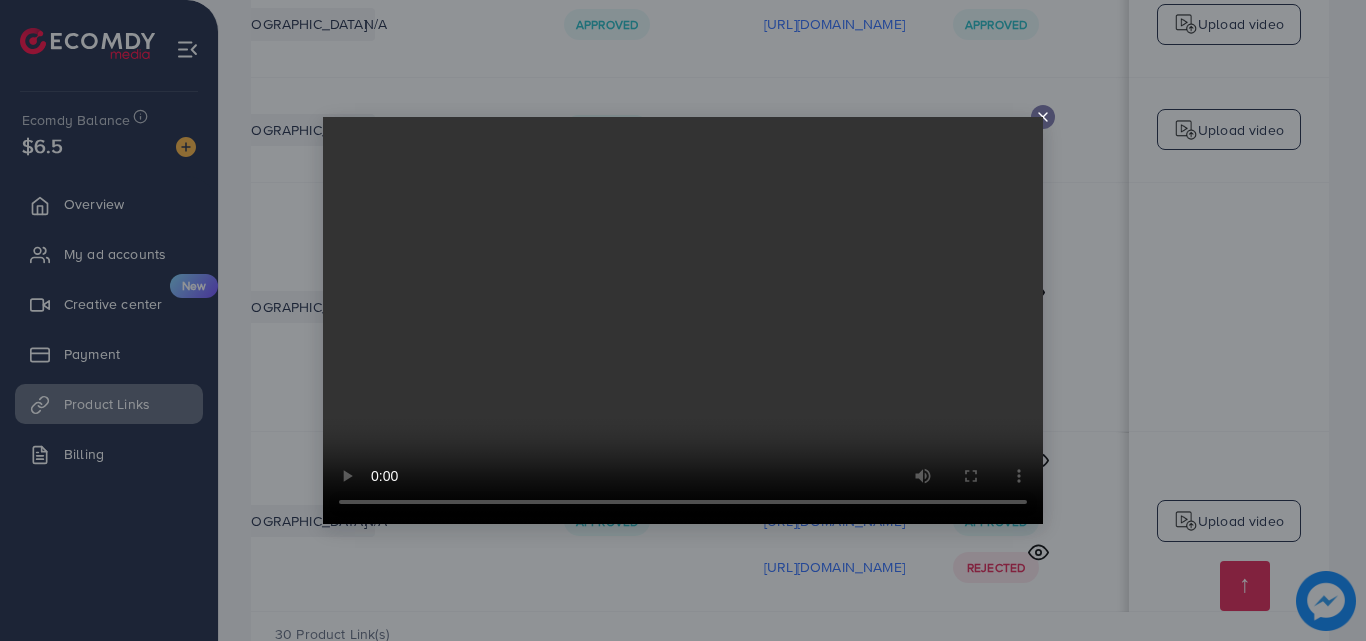 click at bounding box center [1043, 117] 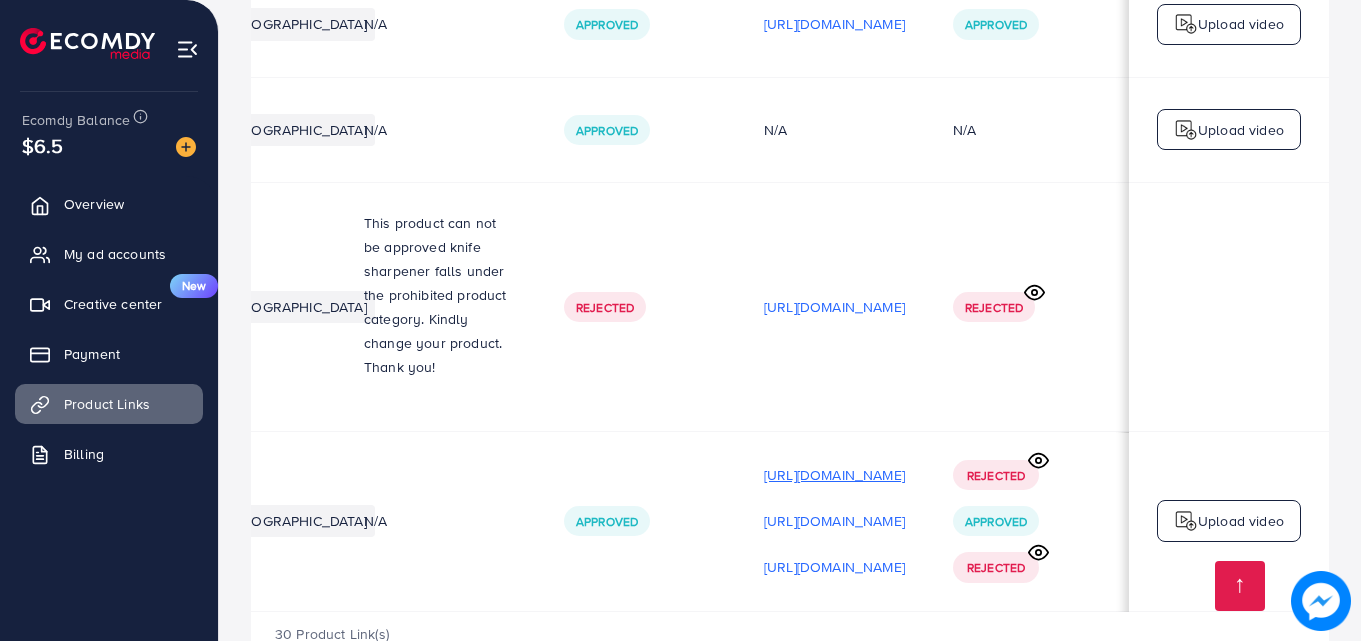 click on "[URL][DOMAIN_NAME]" at bounding box center (834, 475) 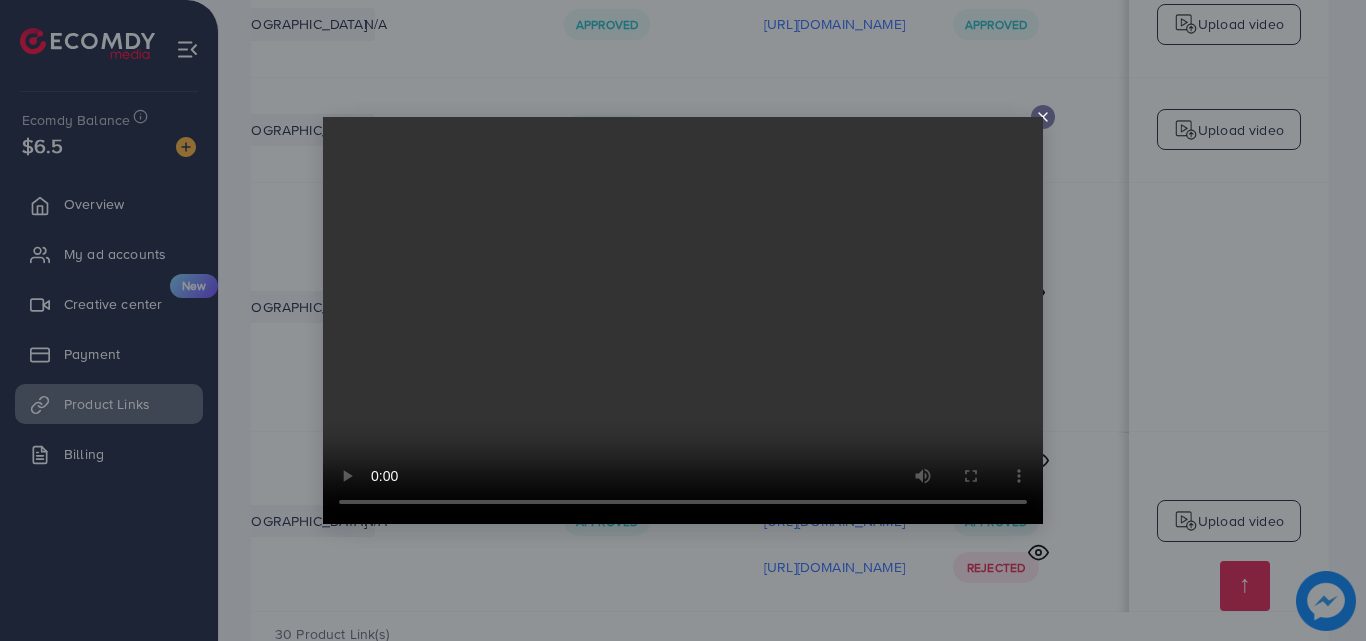 click at bounding box center [1043, 117] 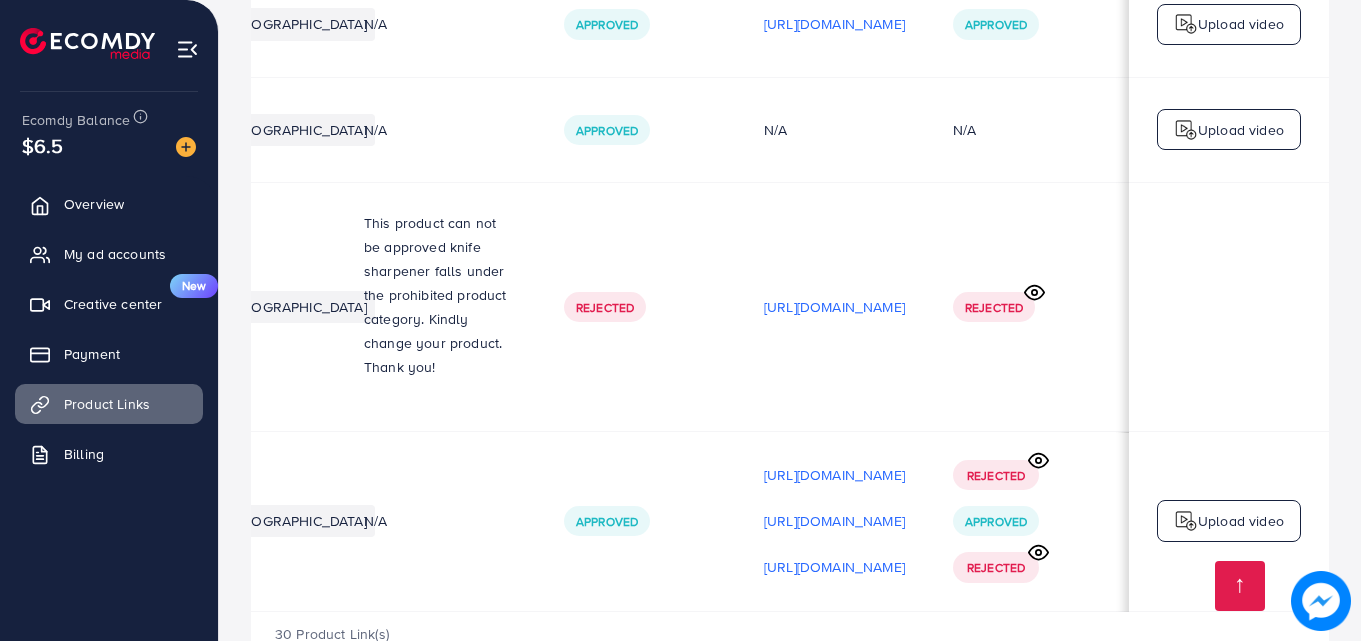 scroll, scrollTop: 0, scrollLeft: 506, axis: horizontal 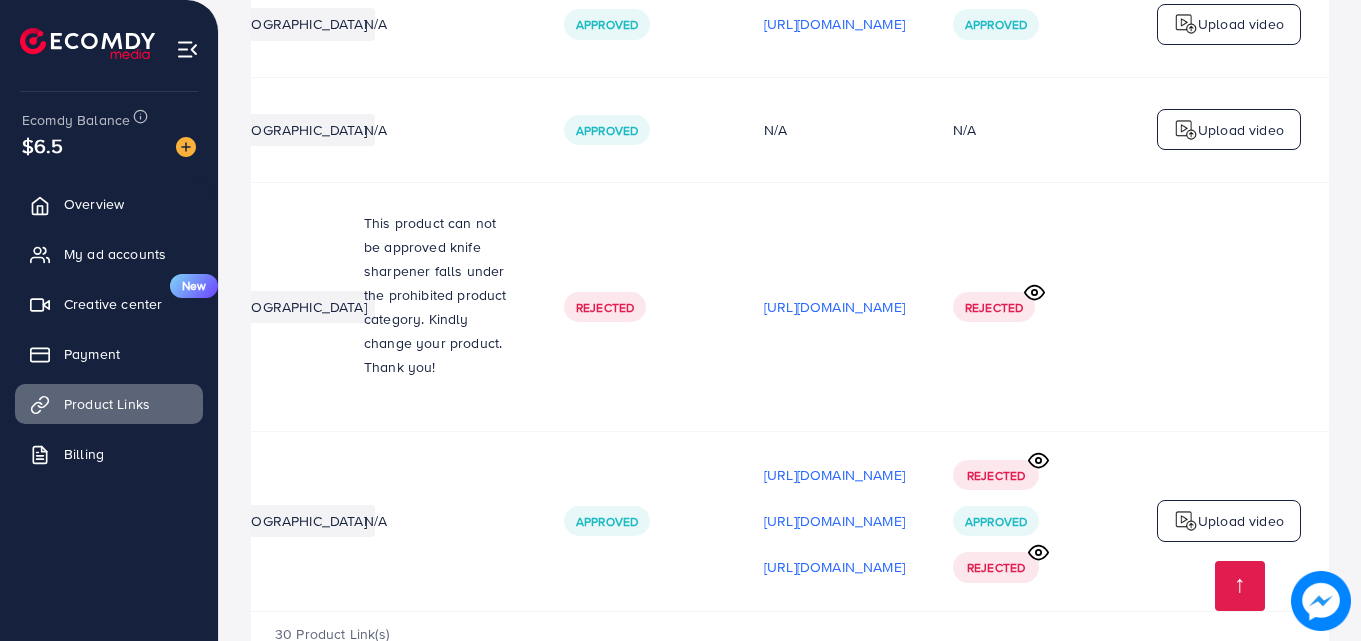 click 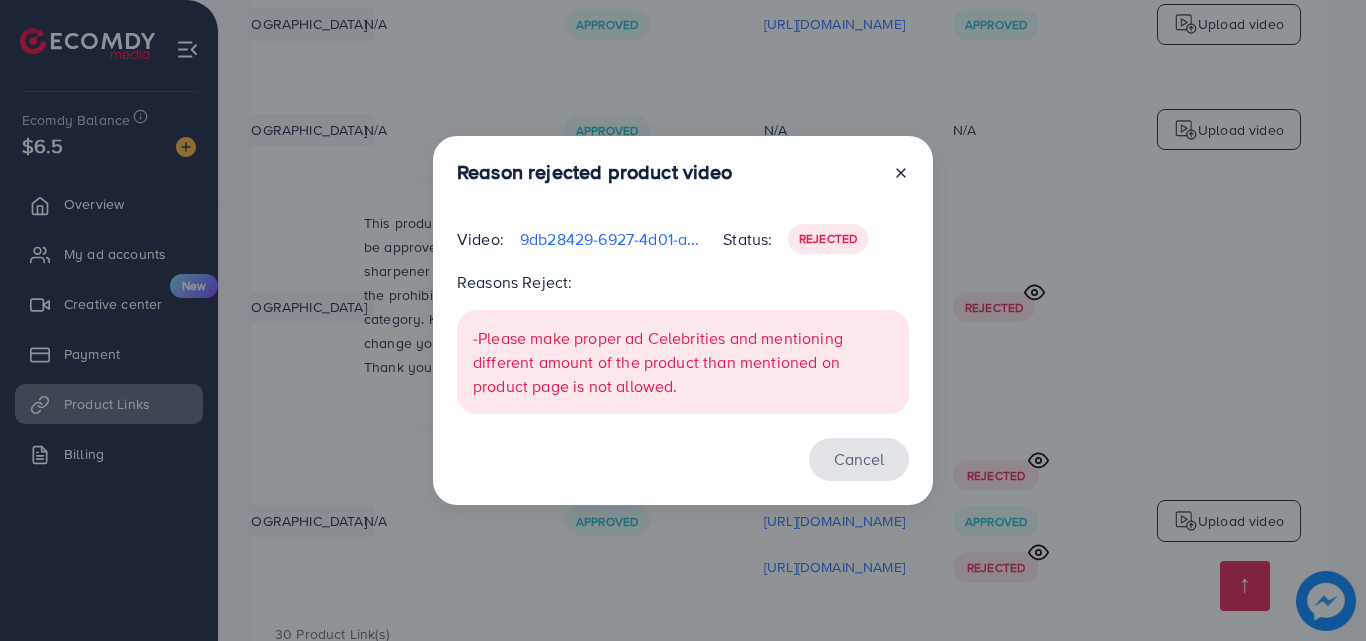 click on "Cancel" at bounding box center (859, 459) 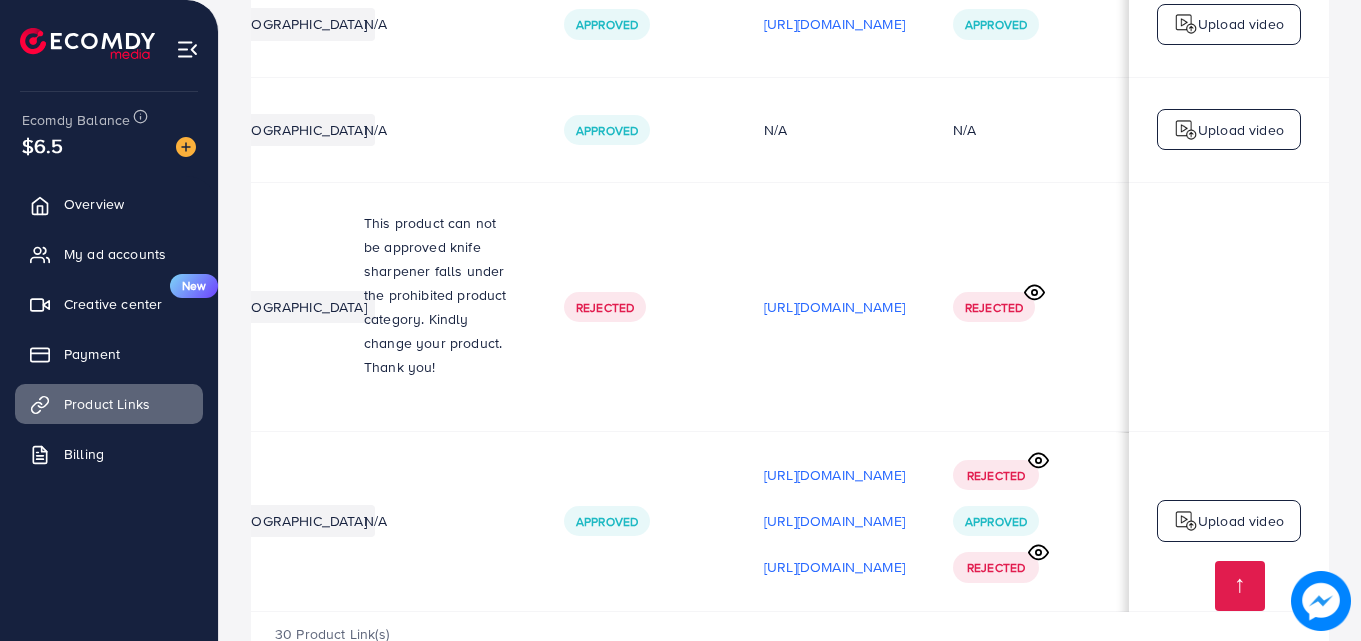 scroll, scrollTop: 0, scrollLeft: 501, axis: horizontal 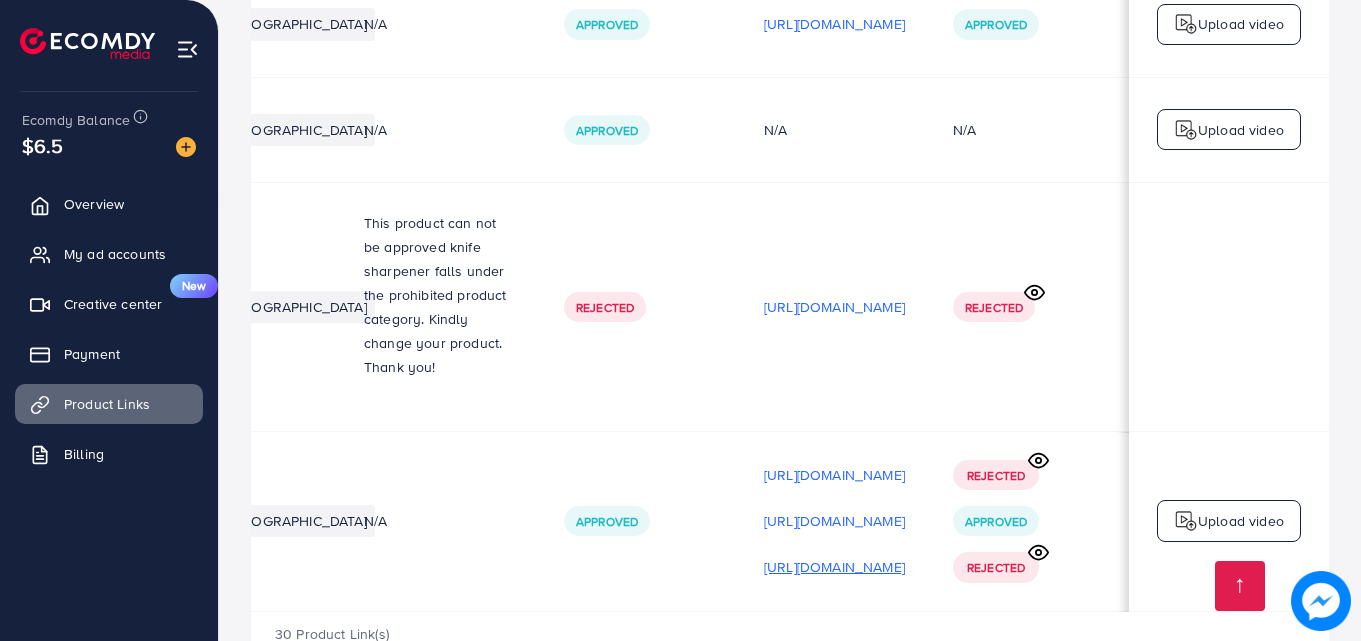 click on "[URL][DOMAIN_NAME]" at bounding box center [834, 567] 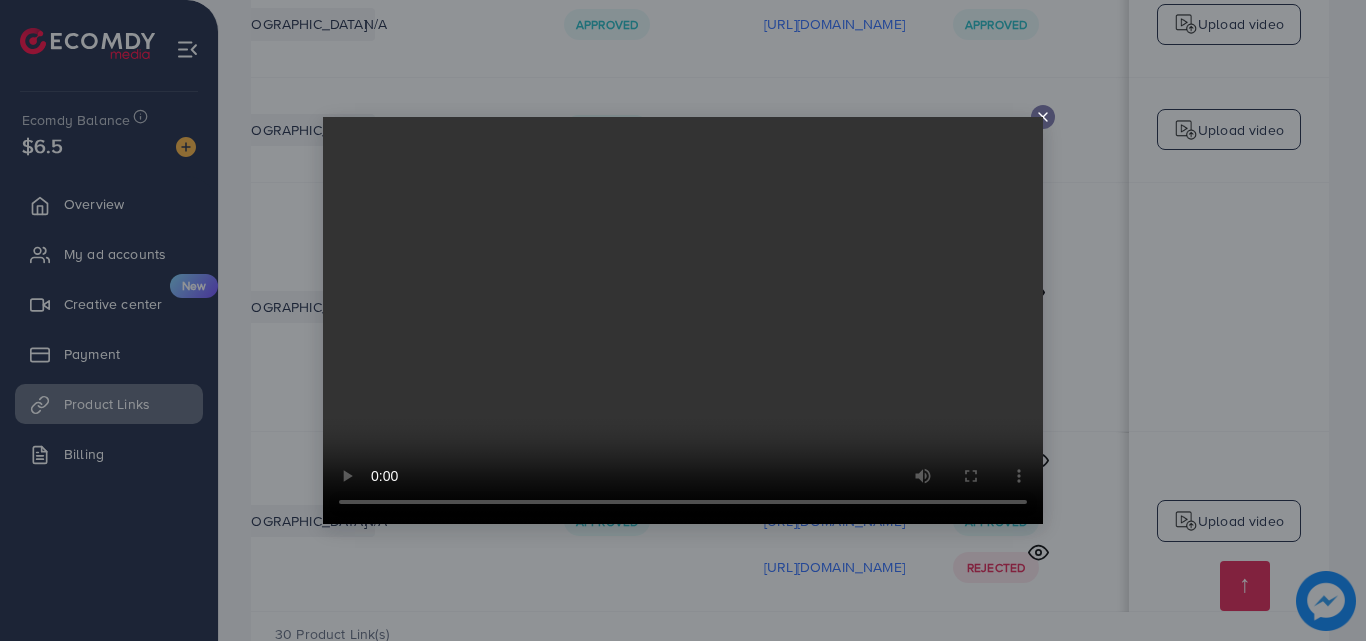 click at bounding box center (683, 320) 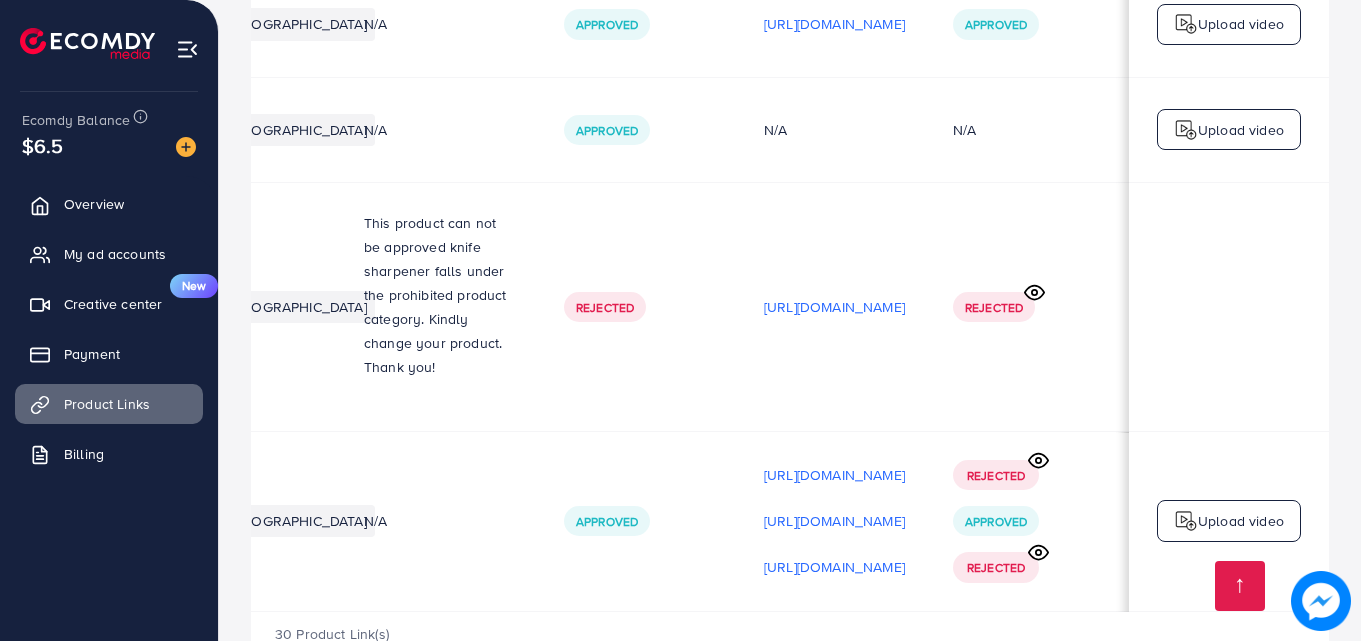 click 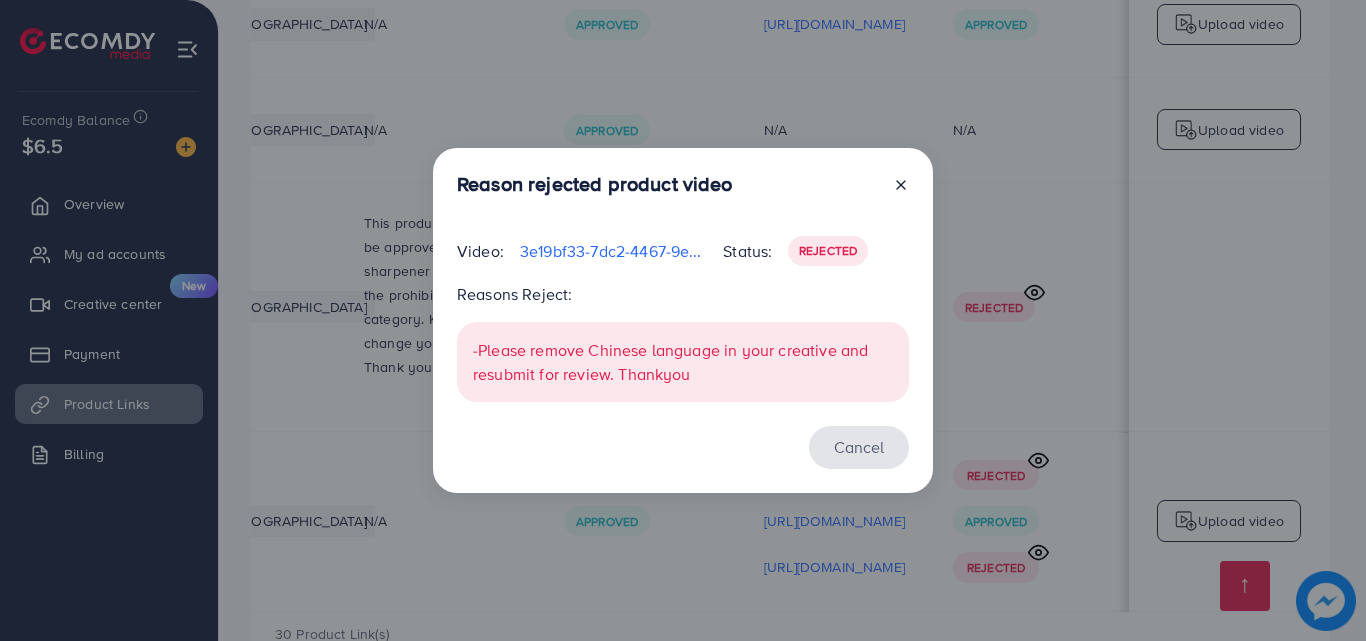click on "Cancel" at bounding box center (859, 447) 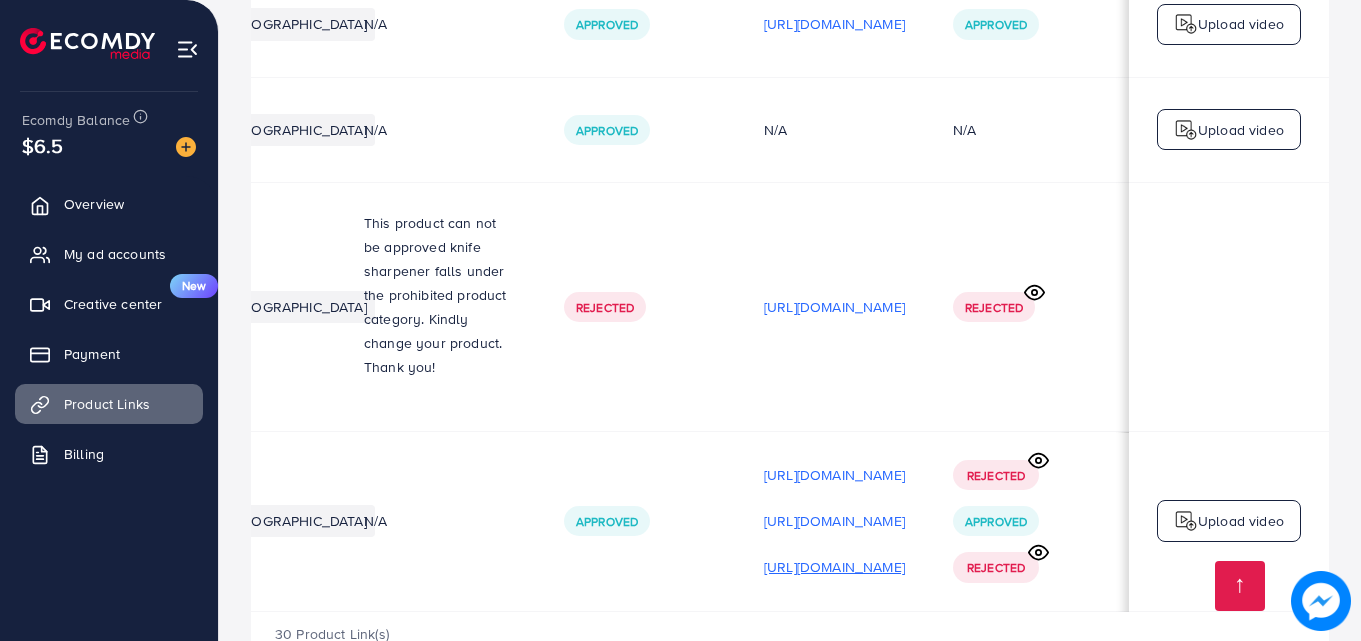 click on "[URL][DOMAIN_NAME]" at bounding box center [834, 567] 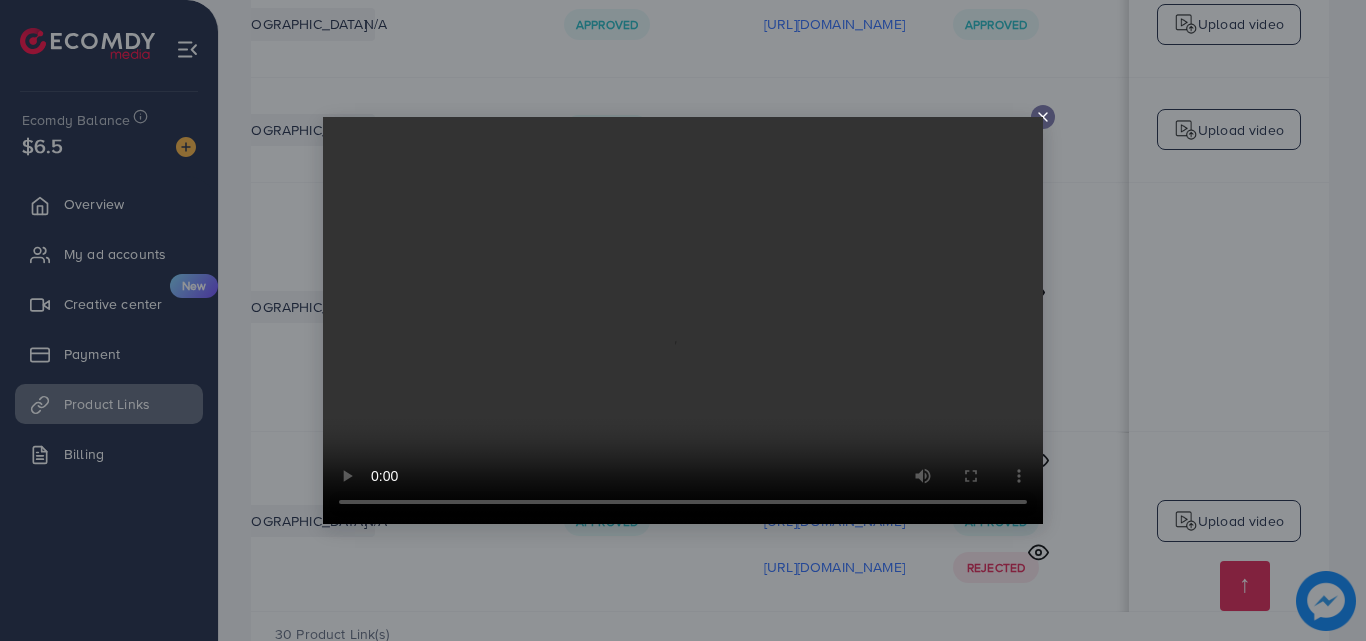 click at bounding box center [683, 320] 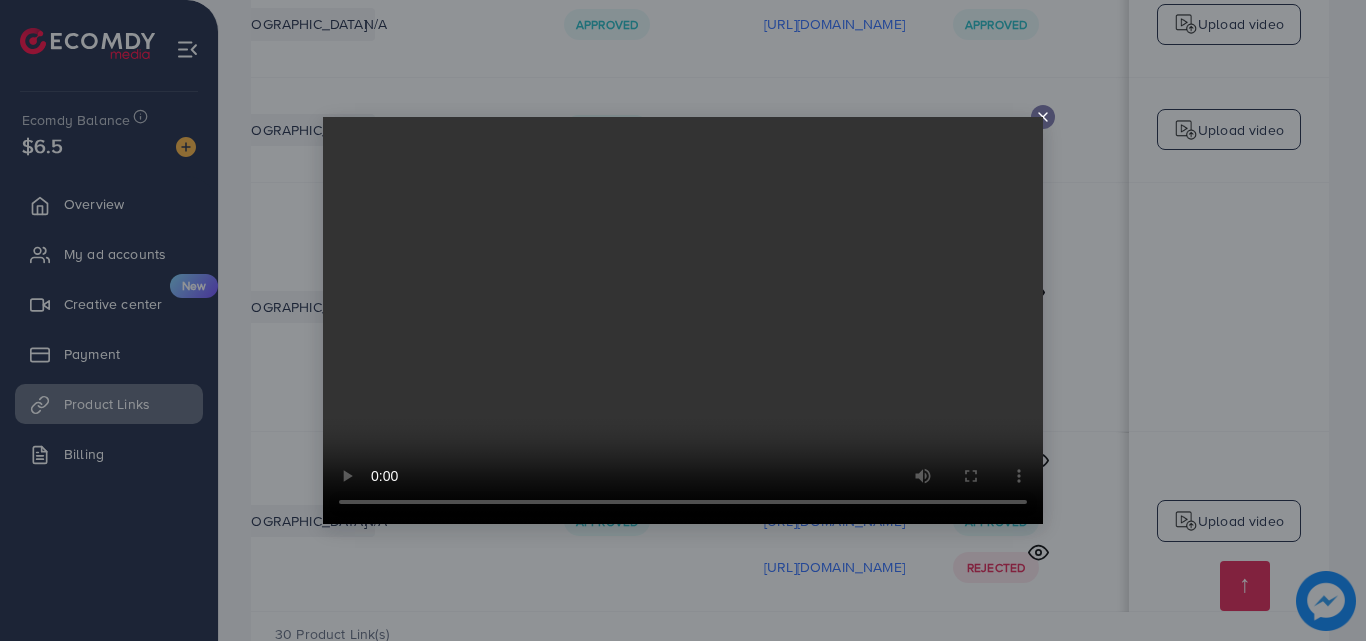 click 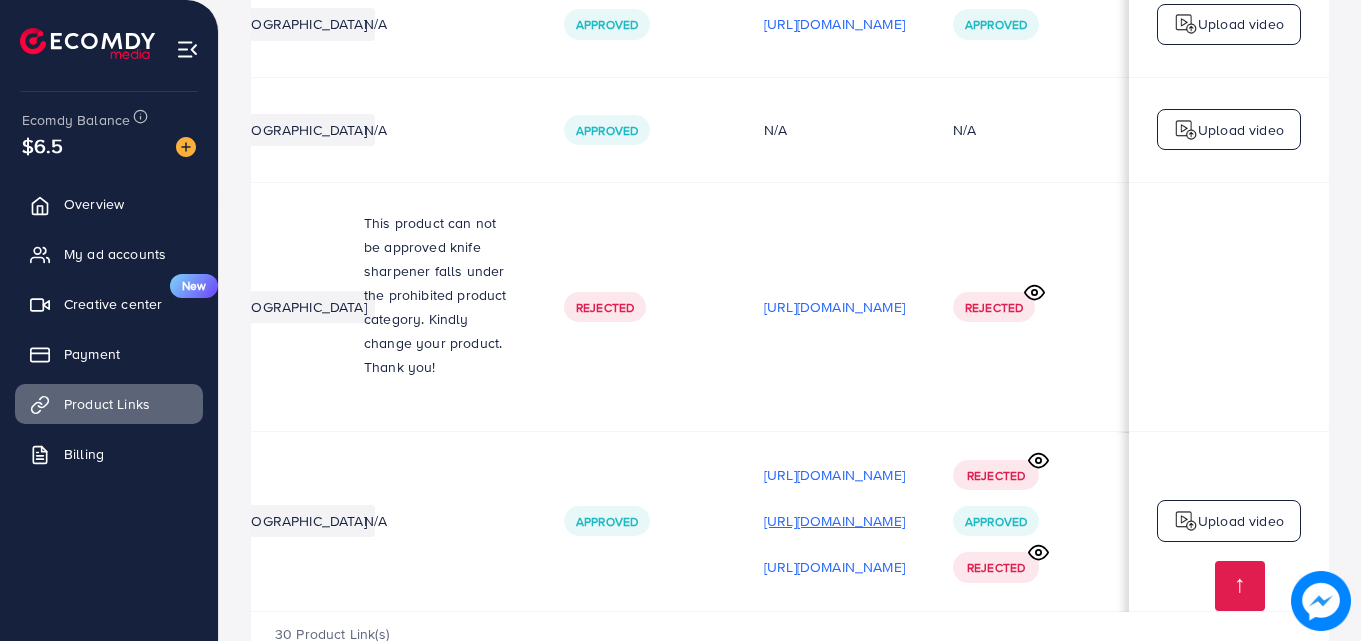 click on "[URL][DOMAIN_NAME]" at bounding box center [834, 521] 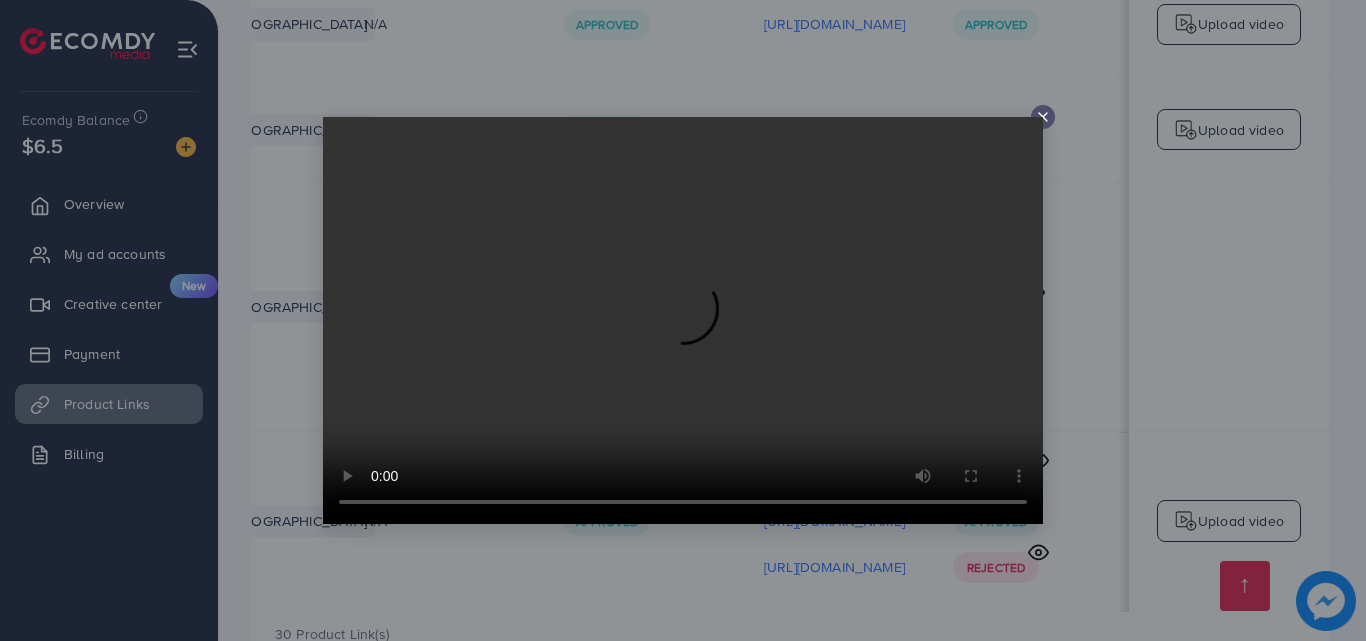 click at bounding box center [1043, 117] 